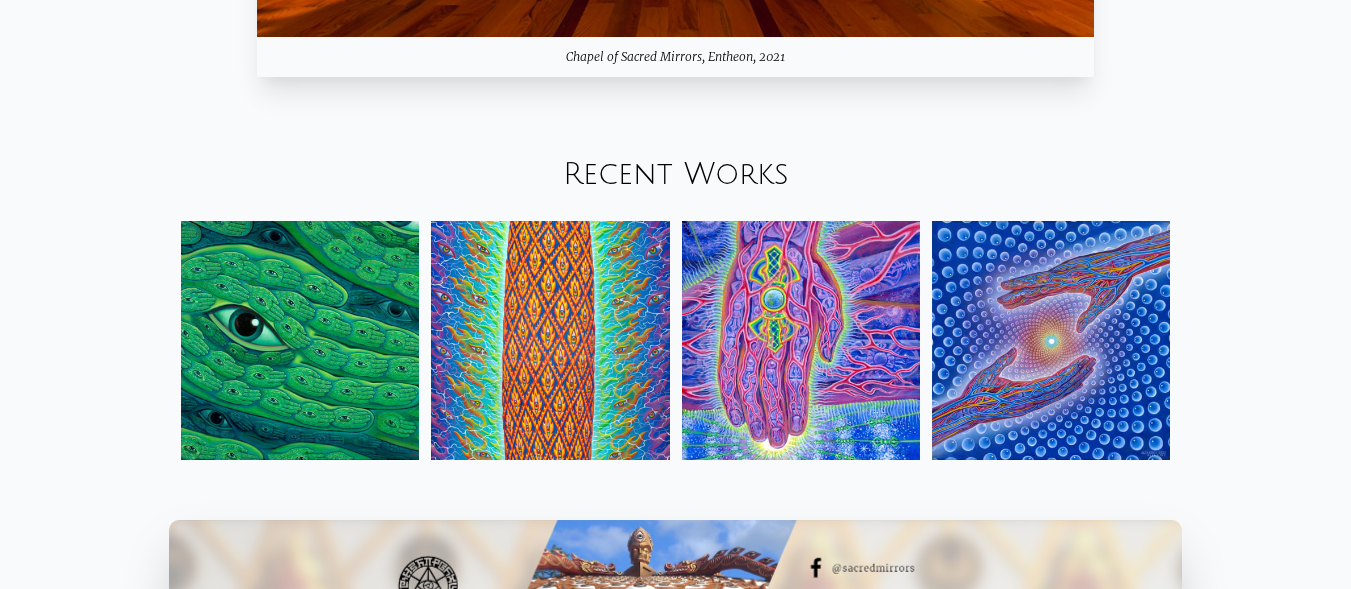scroll, scrollTop: 2000, scrollLeft: 0, axis: vertical 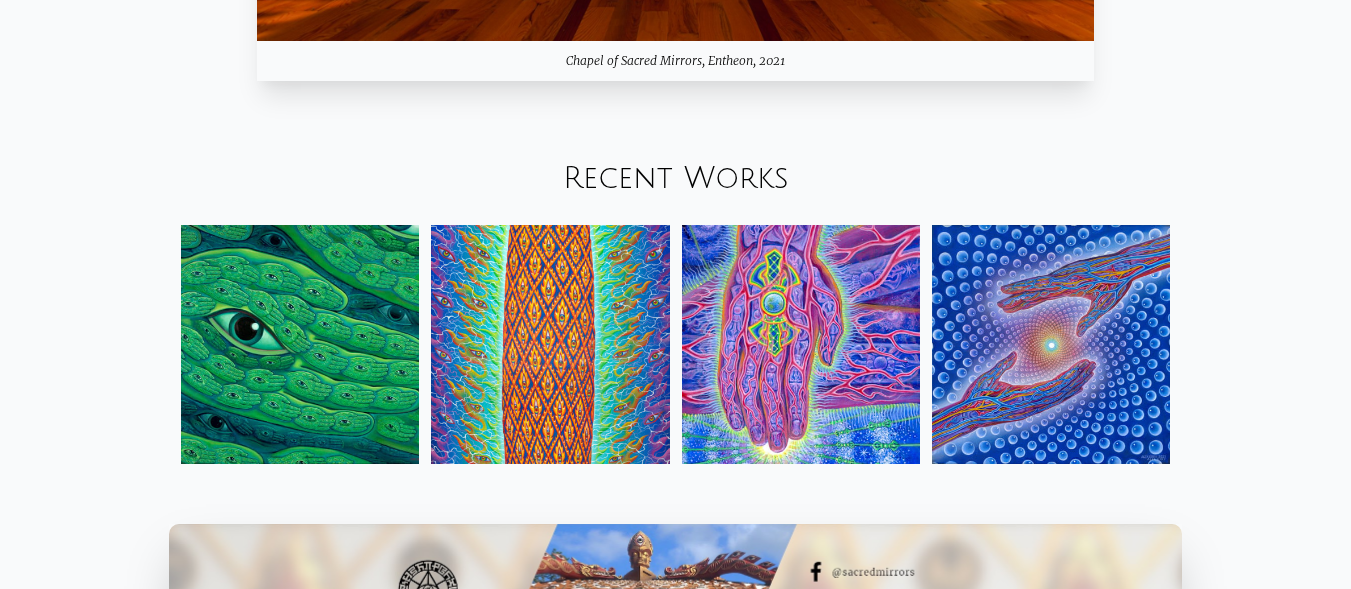 click on "Recent Works" at bounding box center (676, 178) 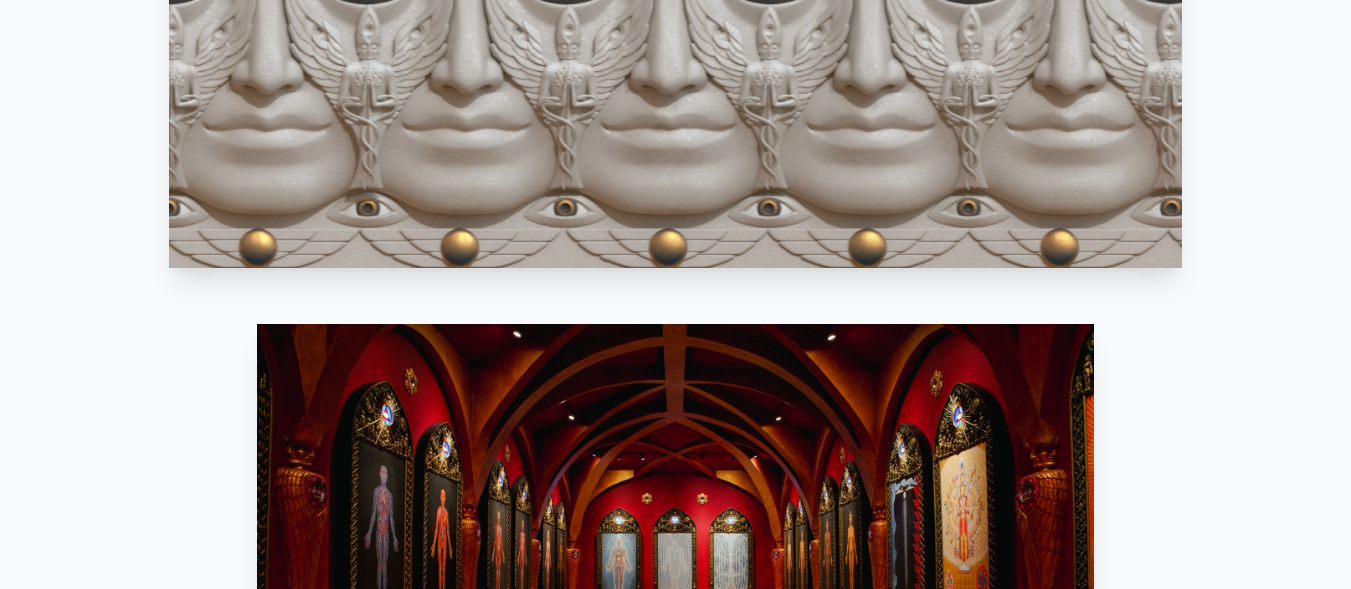 scroll, scrollTop: 1094, scrollLeft: 0, axis: vertical 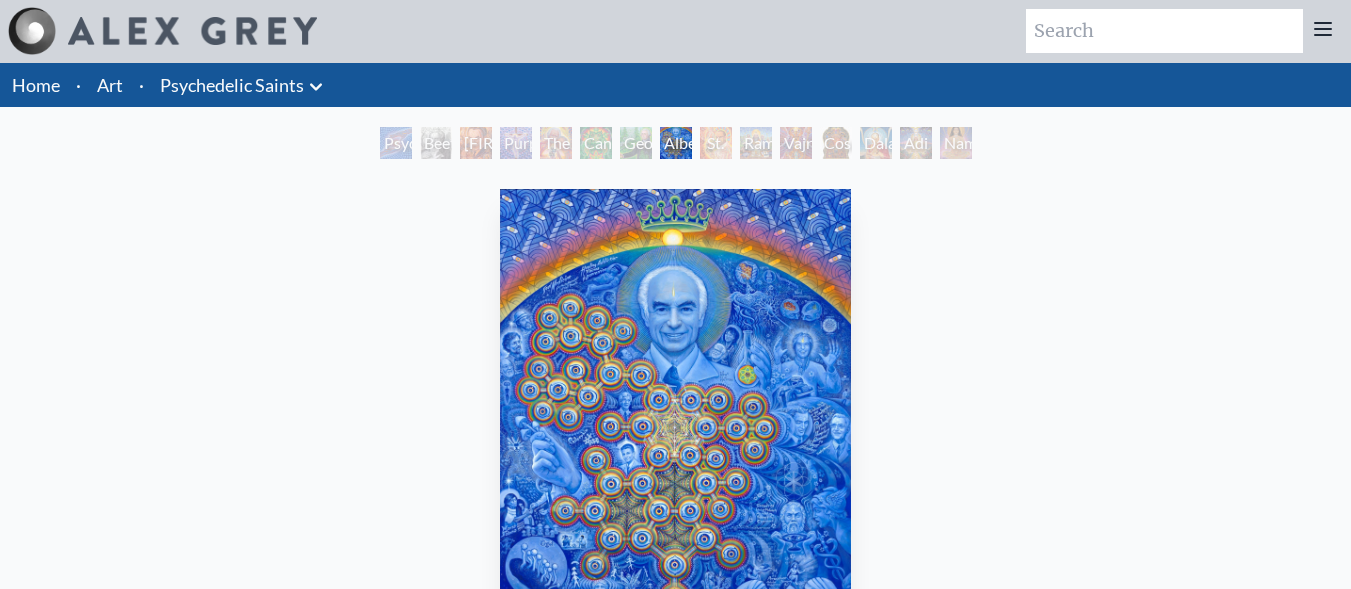 click on "Albert Hofmann & the New Eleusis
2017,  acrylic on linen, 36 x 48 in." at bounding box center (675, 469) 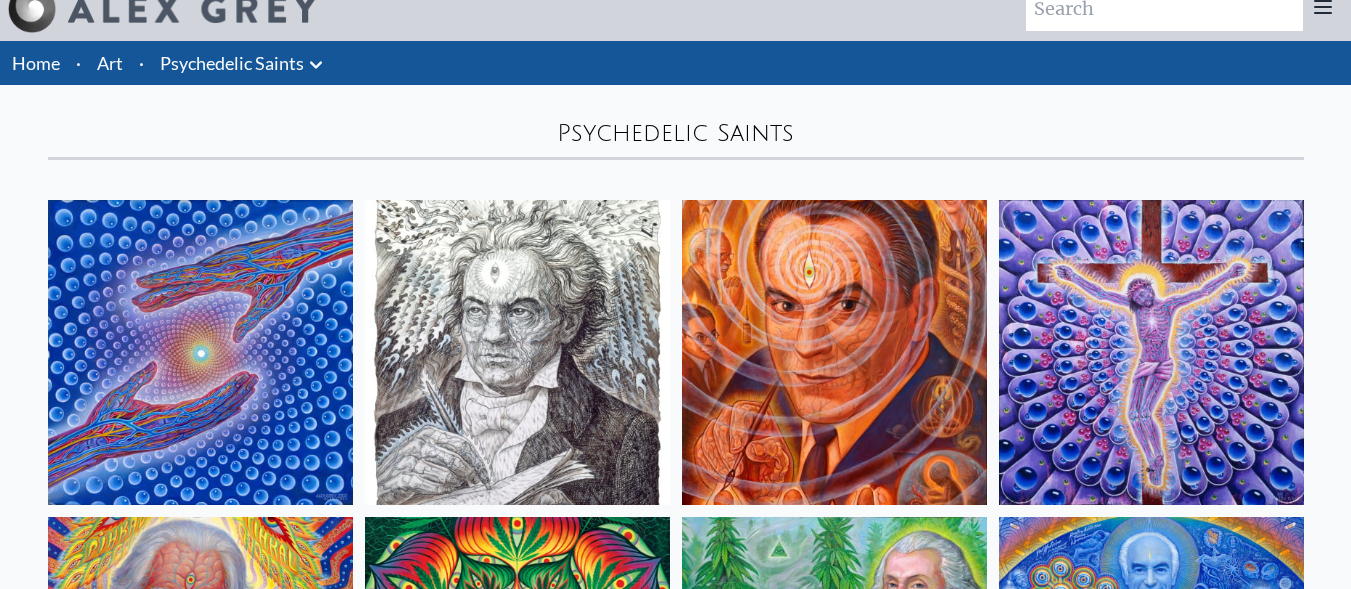 scroll, scrollTop: 0, scrollLeft: 0, axis: both 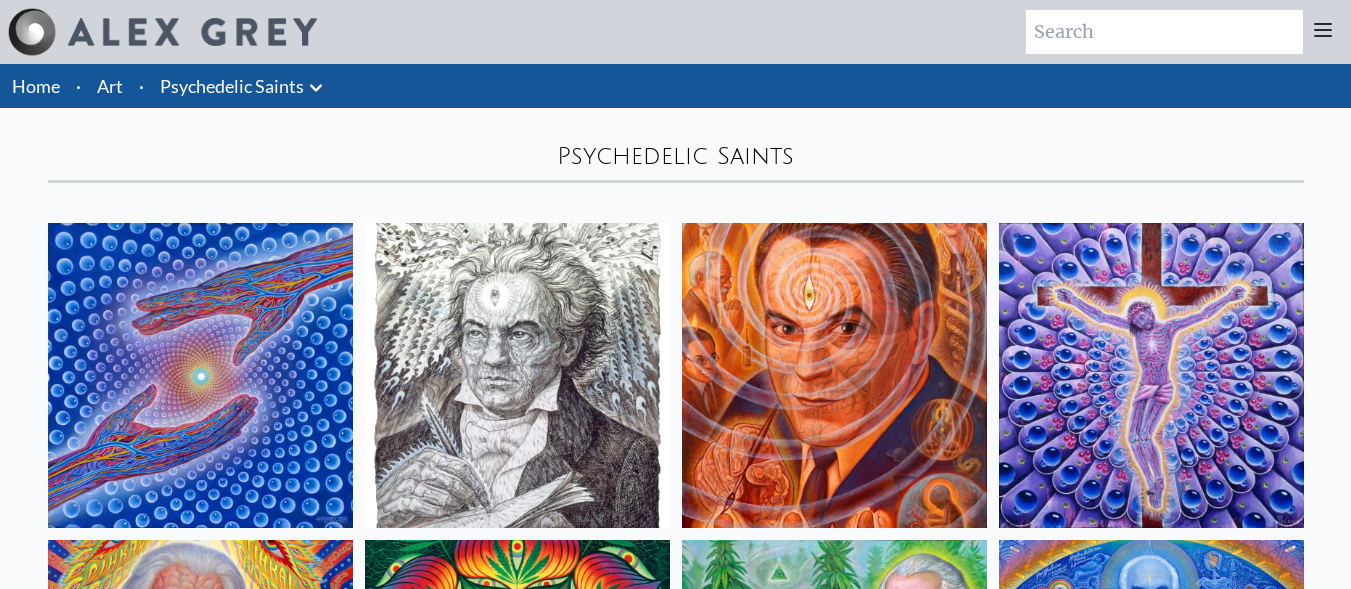 click on "Art" at bounding box center (110, 86) 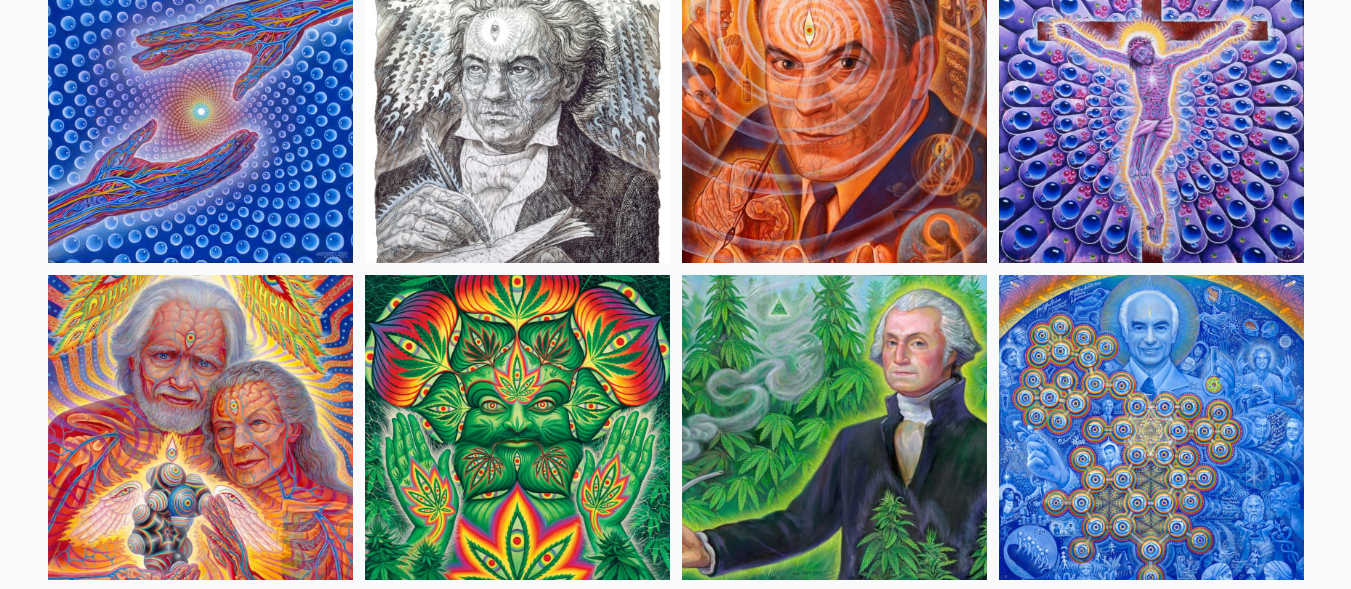 scroll, scrollTop: 300, scrollLeft: 0, axis: vertical 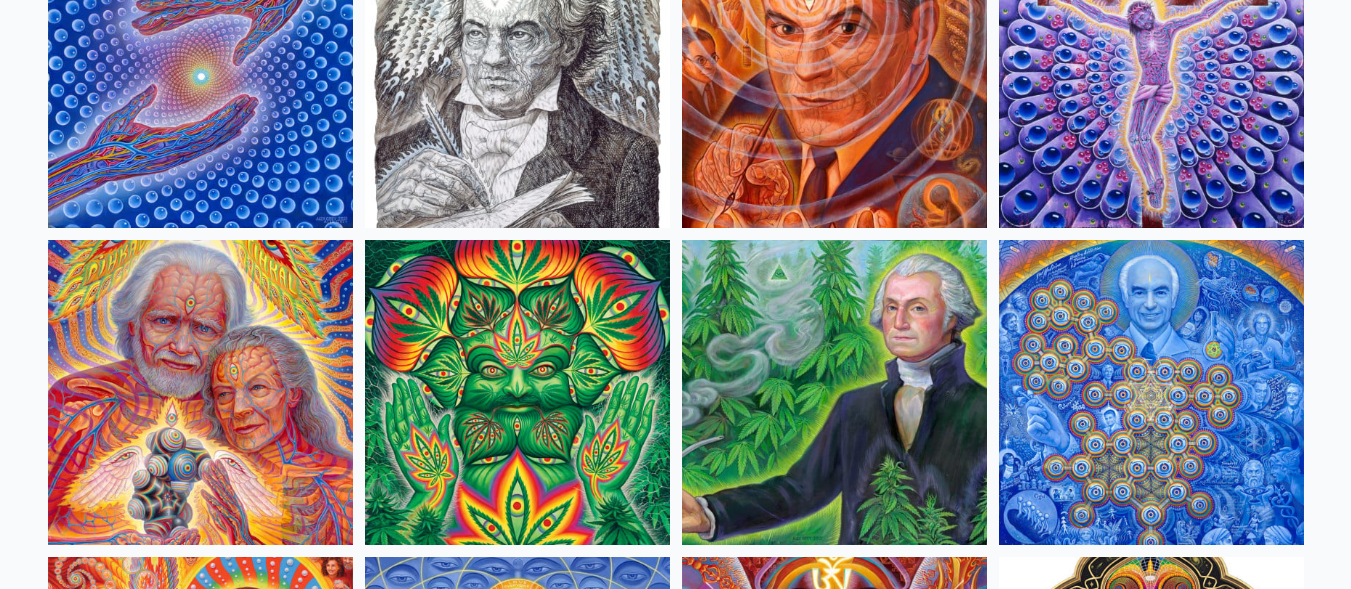 click at bounding box center (1151, 392) 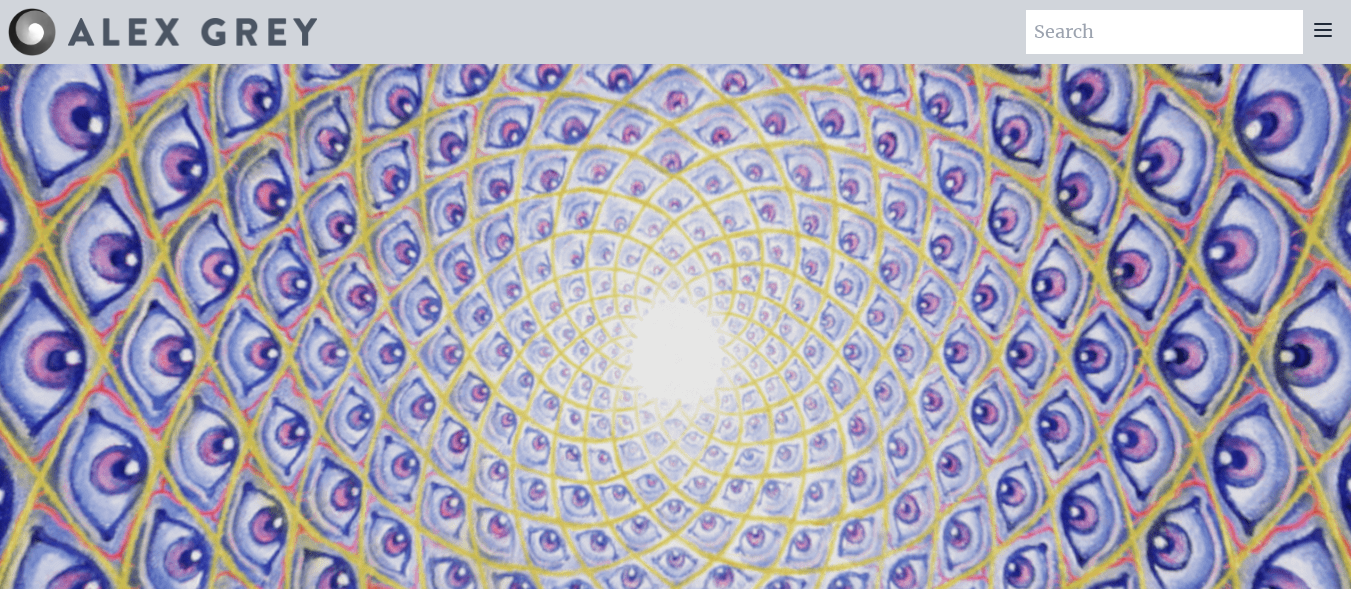 scroll, scrollTop: 0, scrollLeft: 0, axis: both 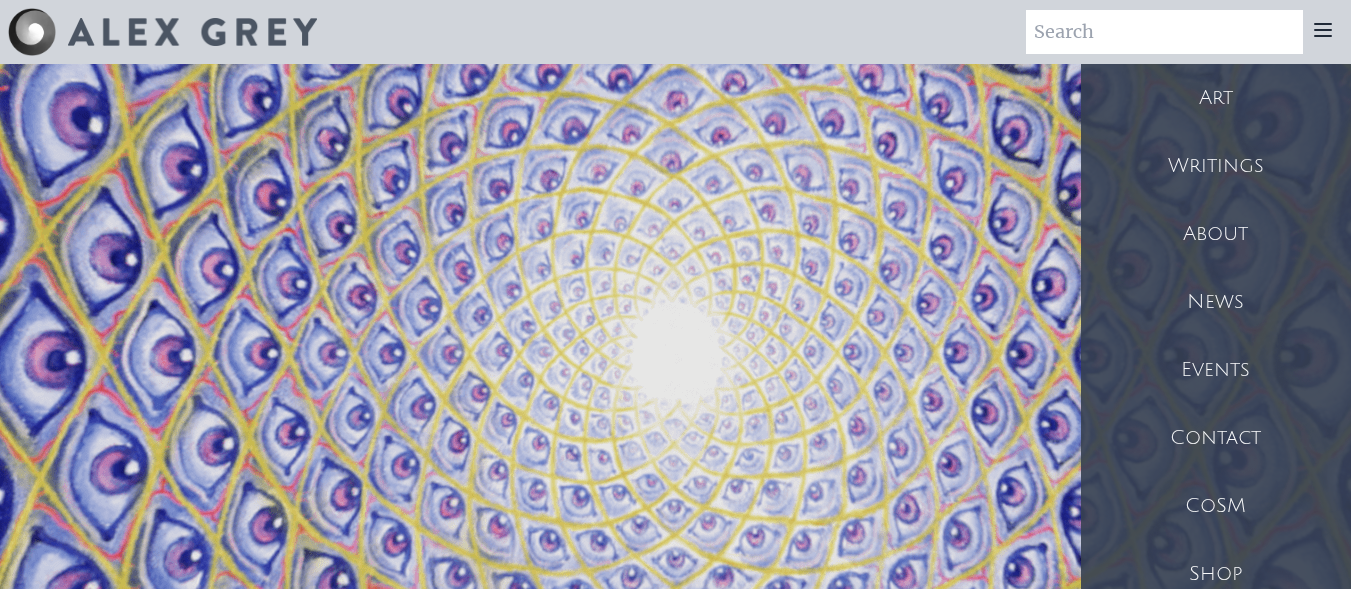 click on "Art" at bounding box center [1216, 98] 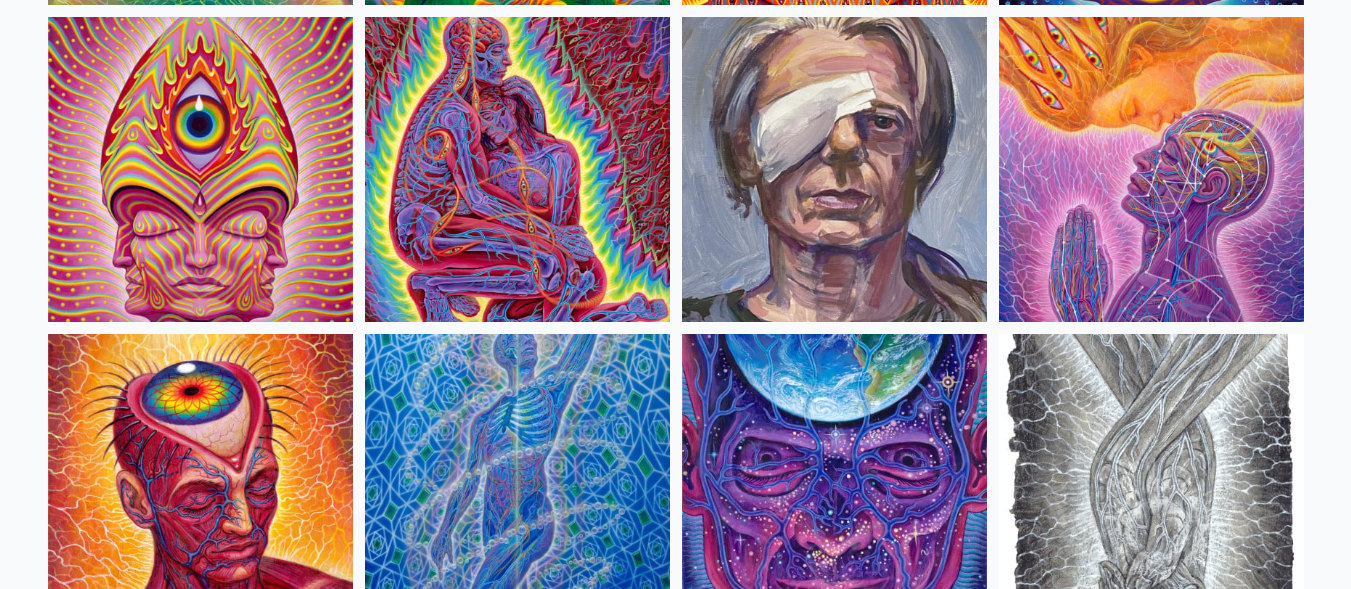 scroll, scrollTop: 4500, scrollLeft: 0, axis: vertical 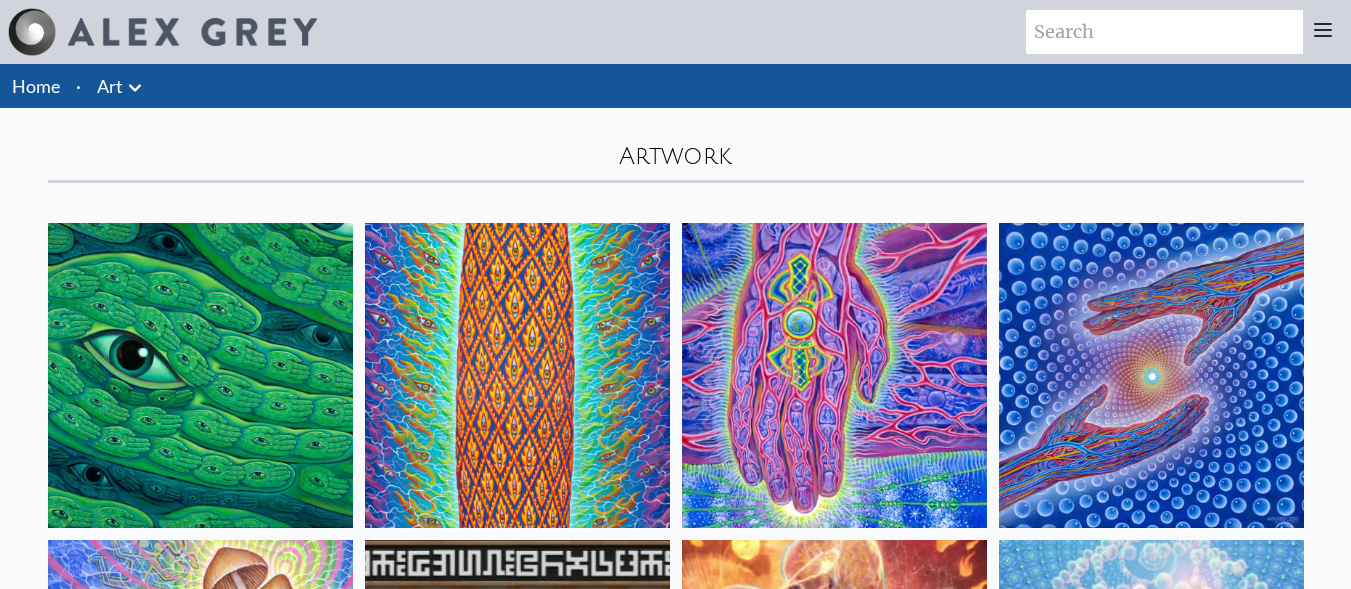 click 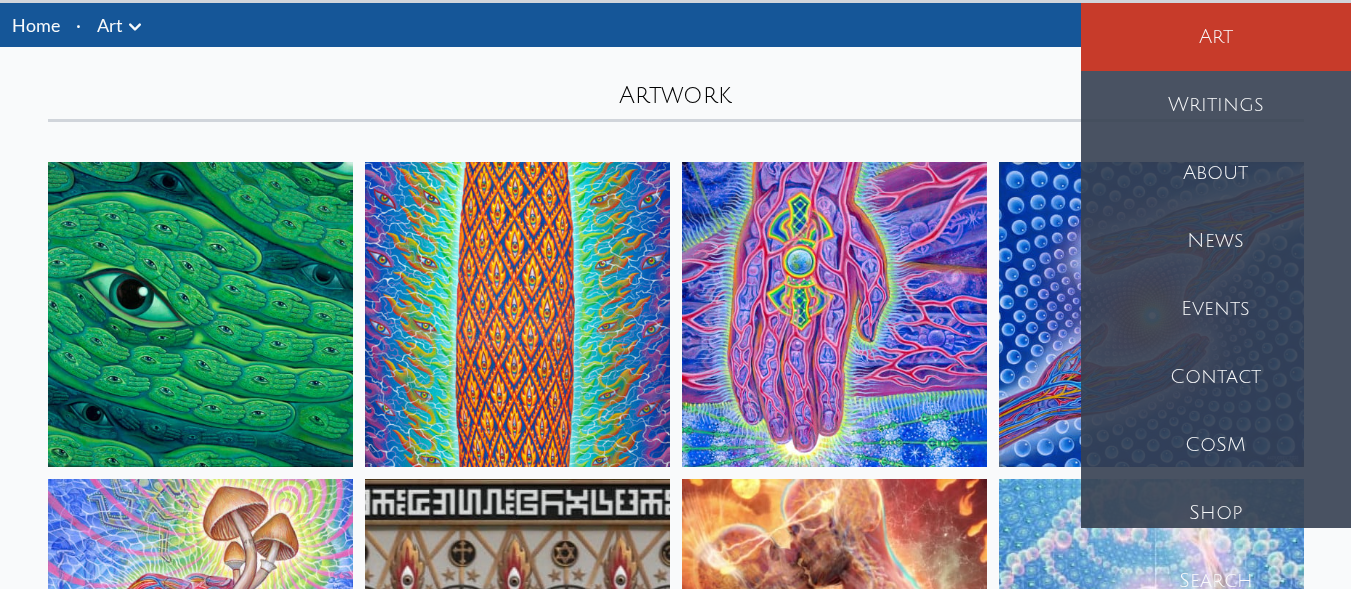 scroll, scrollTop: 0, scrollLeft: 0, axis: both 